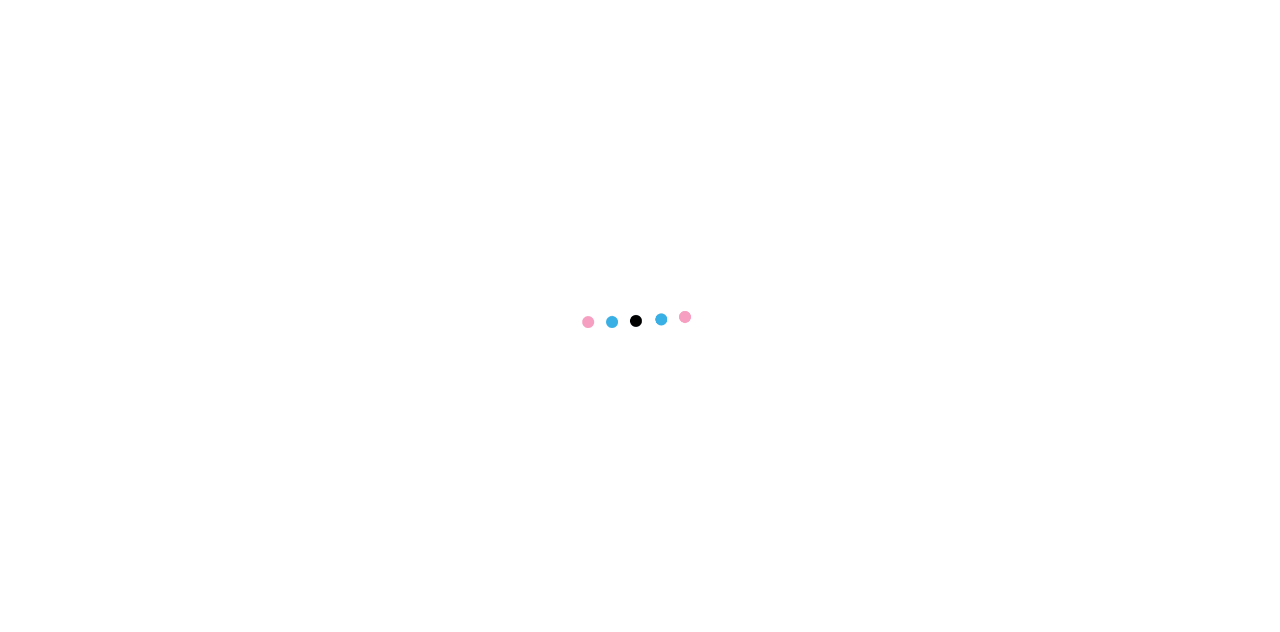 scroll, scrollTop: 0, scrollLeft: 0, axis: both 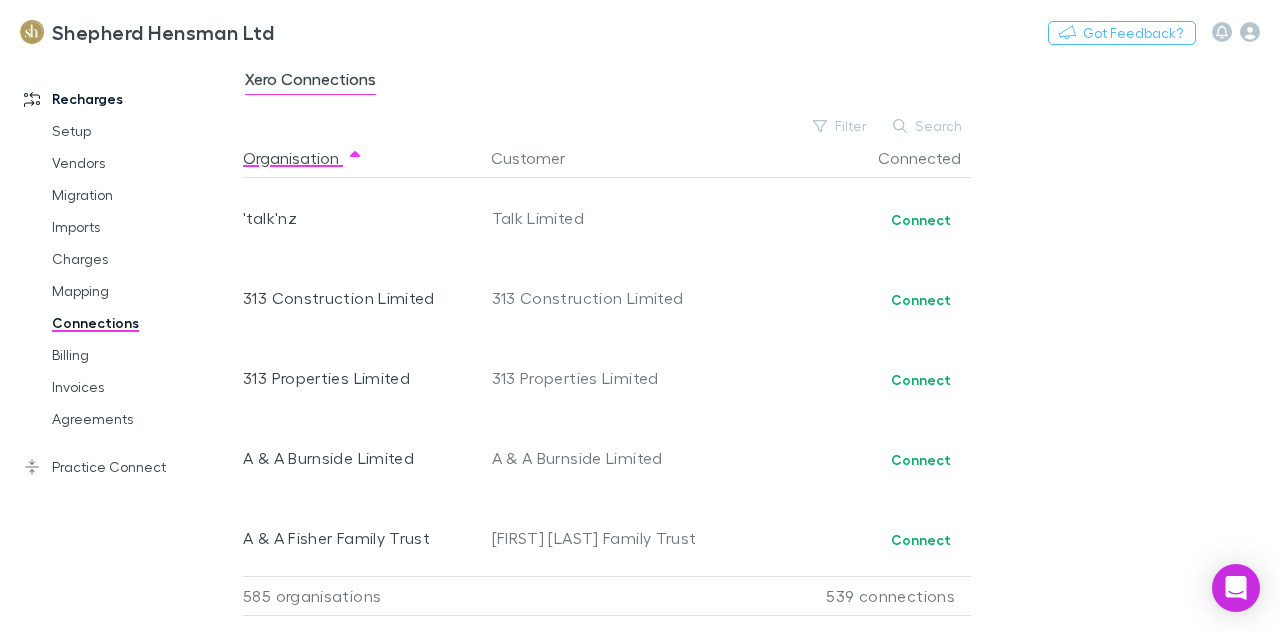 click on "585   organisations" at bounding box center [363, 596] 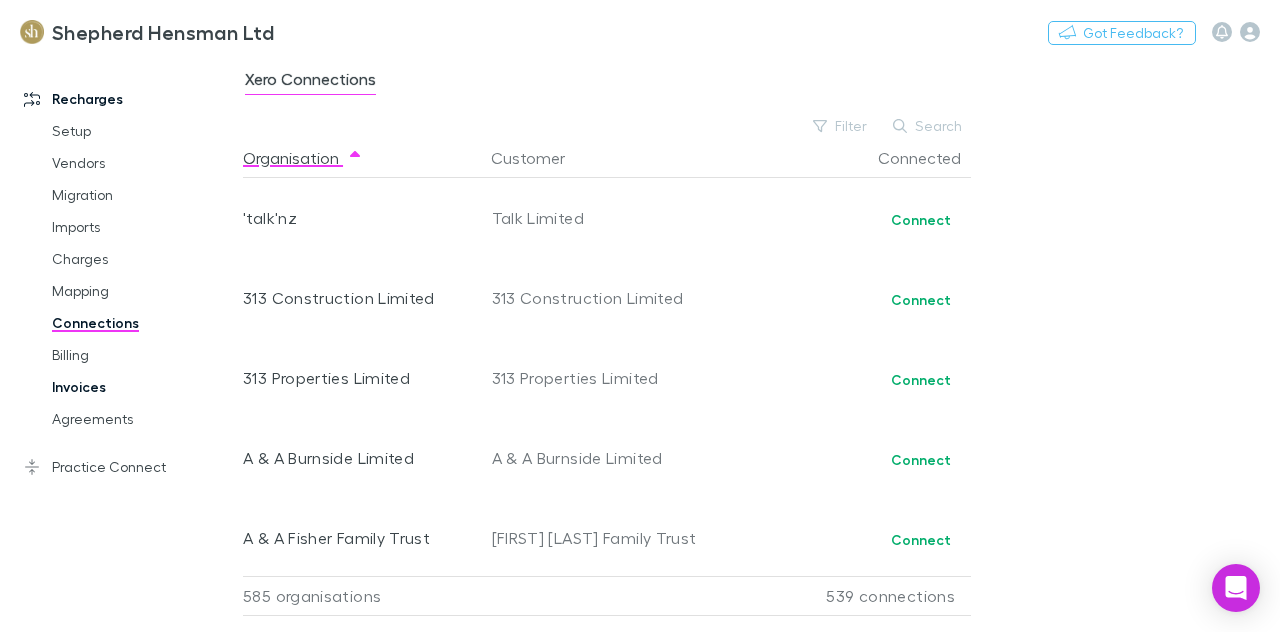 click on "Invoices" at bounding box center [143, 387] 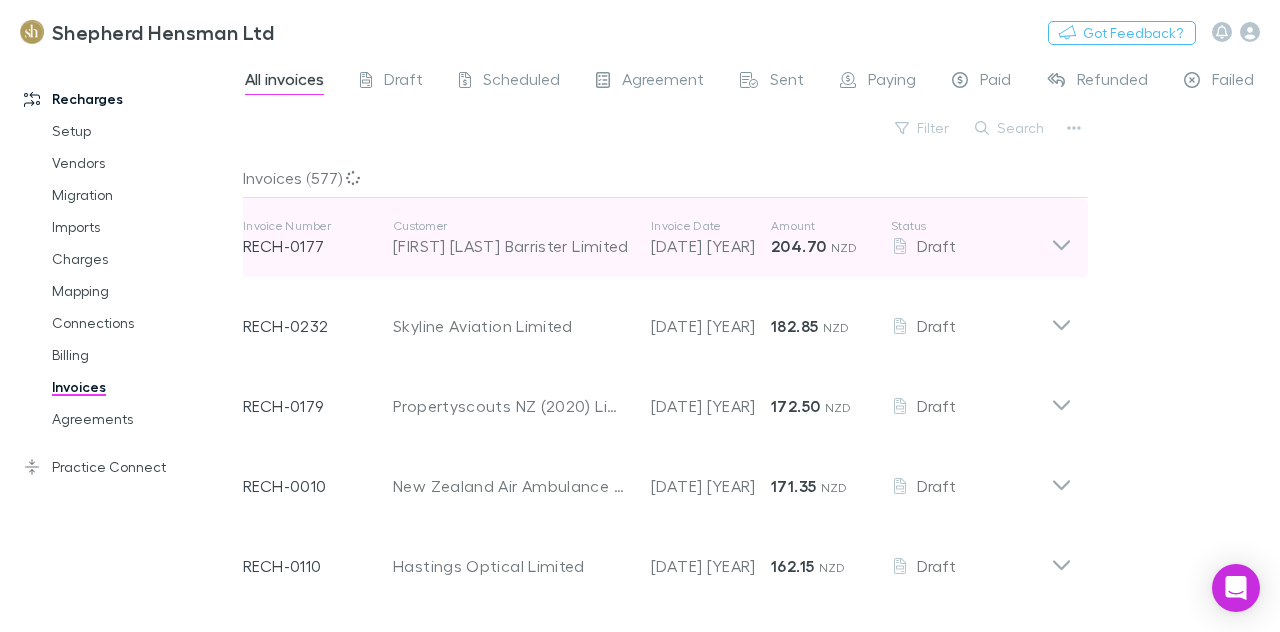 click at bounding box center [1061, 238] 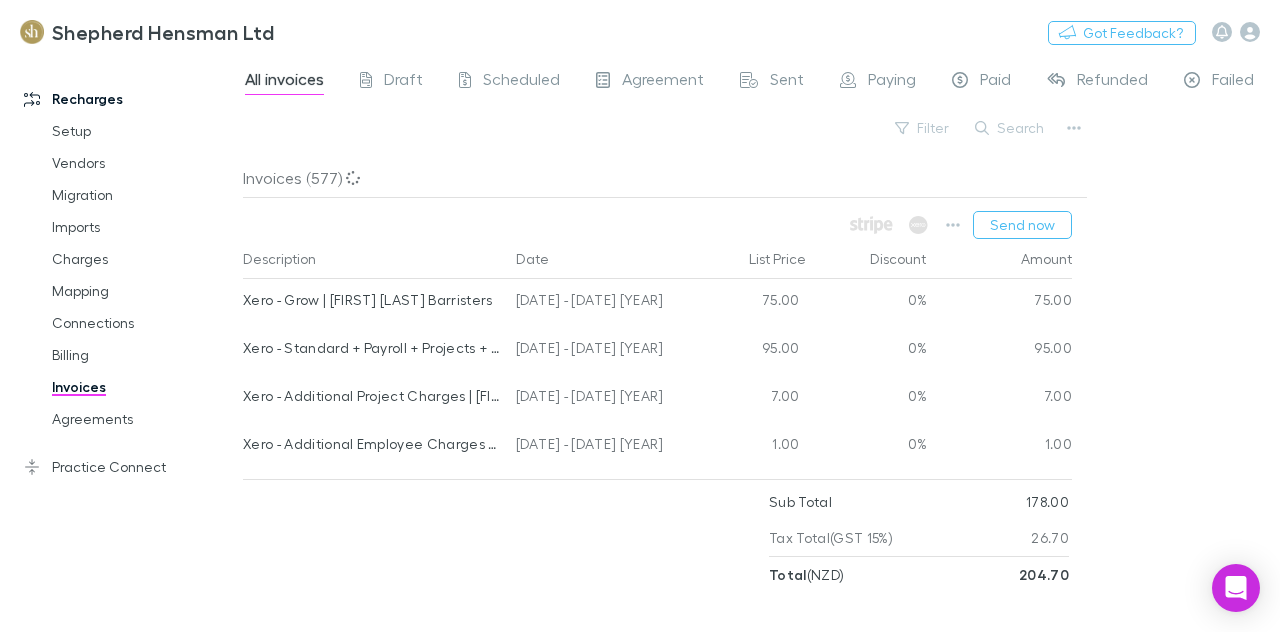 scroll, scrollTop: 76, scrollLeft: 0, axis: vertical 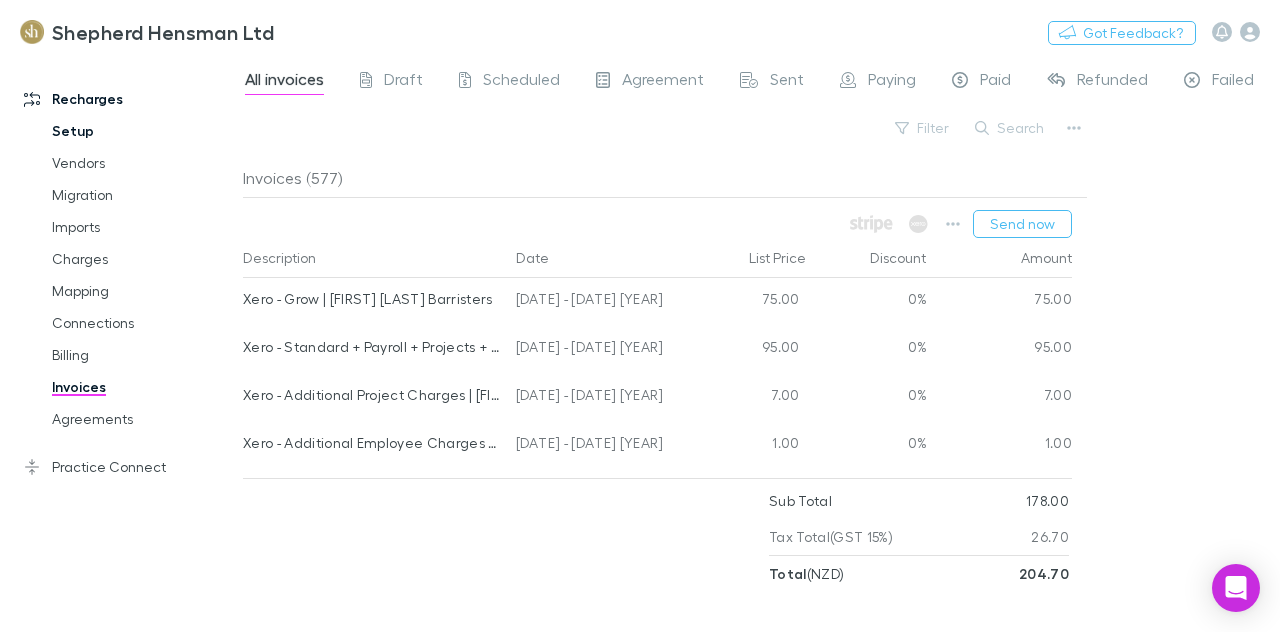 click on "Setup" at bounding box center [143, 131] 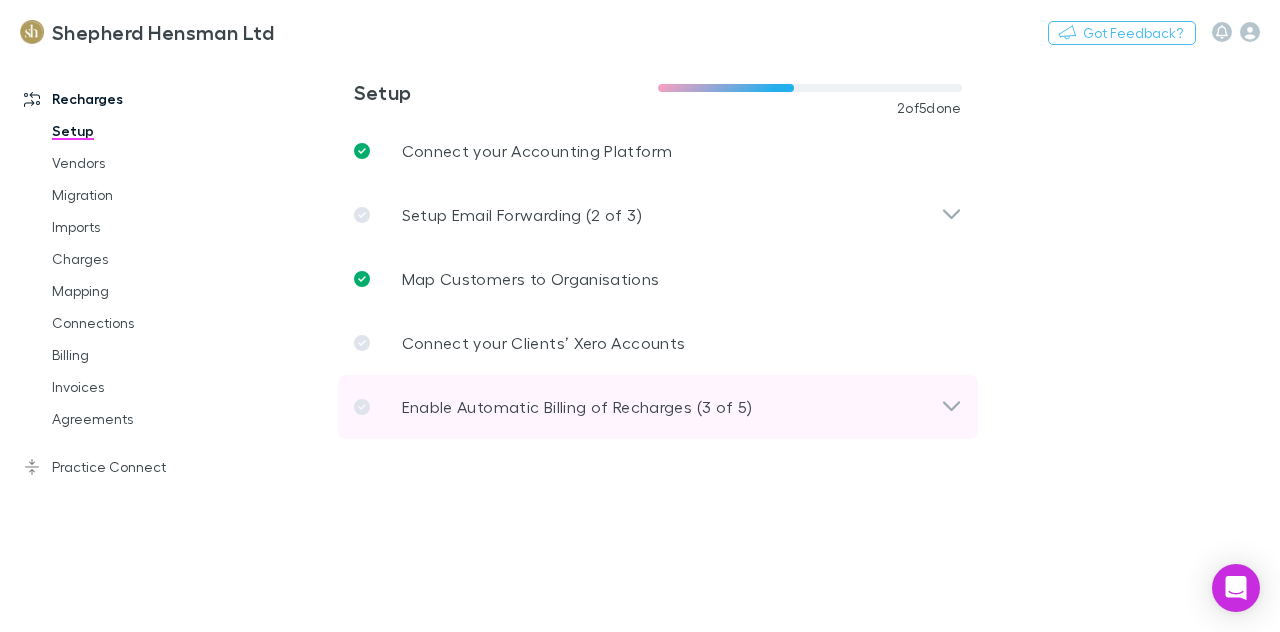 click on "Enable Automatic Billing of Recharges    (3 of 5)" at bounding box center [522, 215] 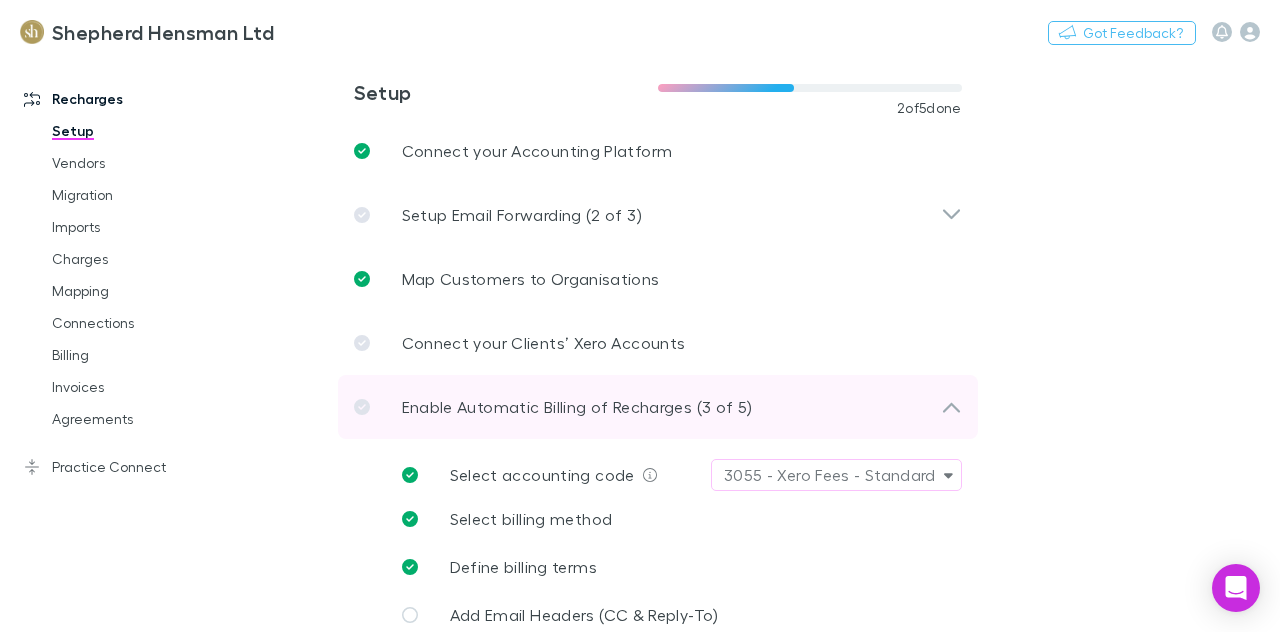 scroll, scrollTop: 87, scrollLeft: 0, axis: vertical 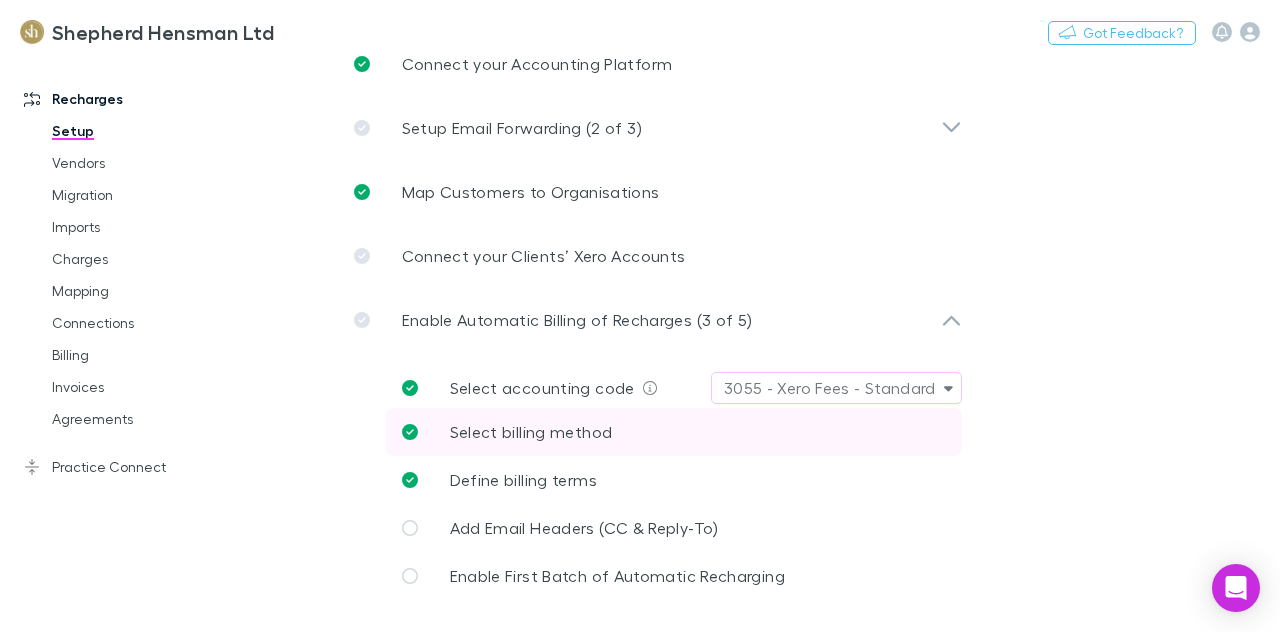click on "Select billing method" at bounding box center (531, 431) 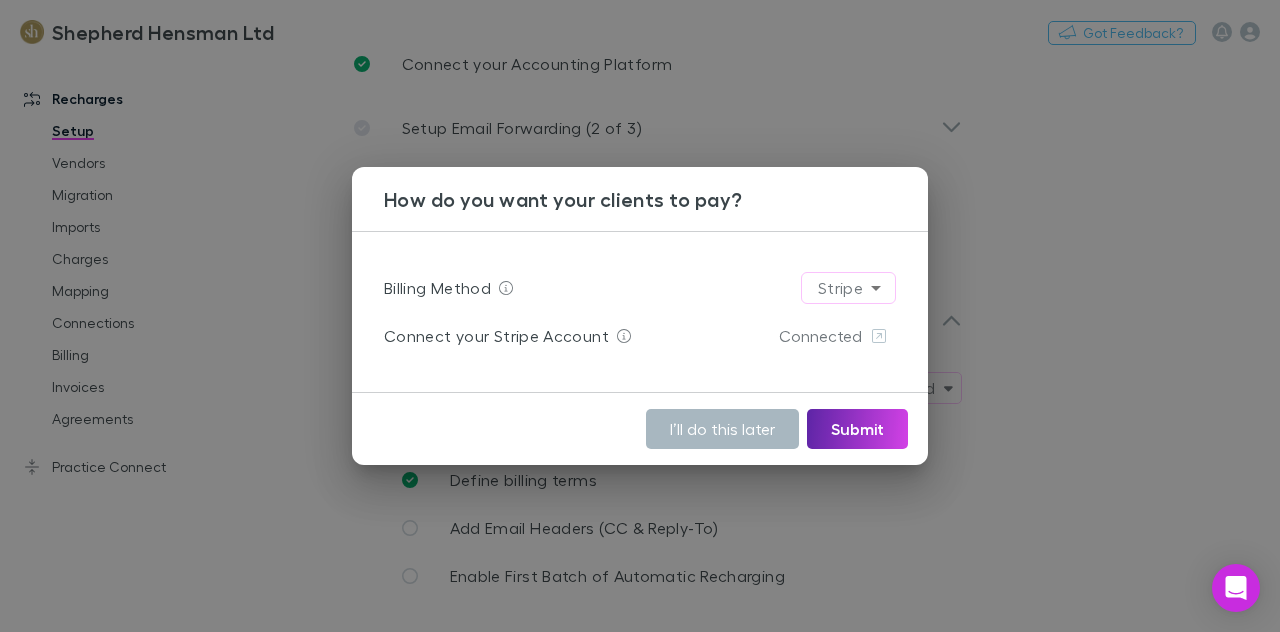 click on "I’ll do this later" at bounding box center [722, 429] 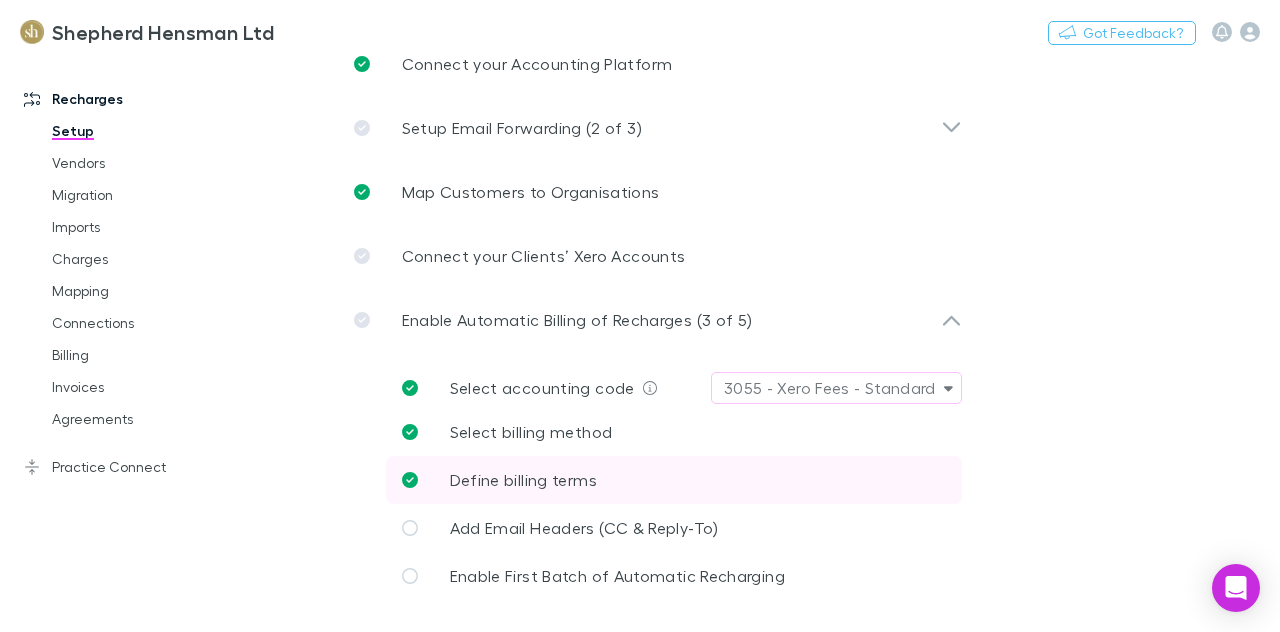 click on "Define billing terms" at bounding box center [674, 432] 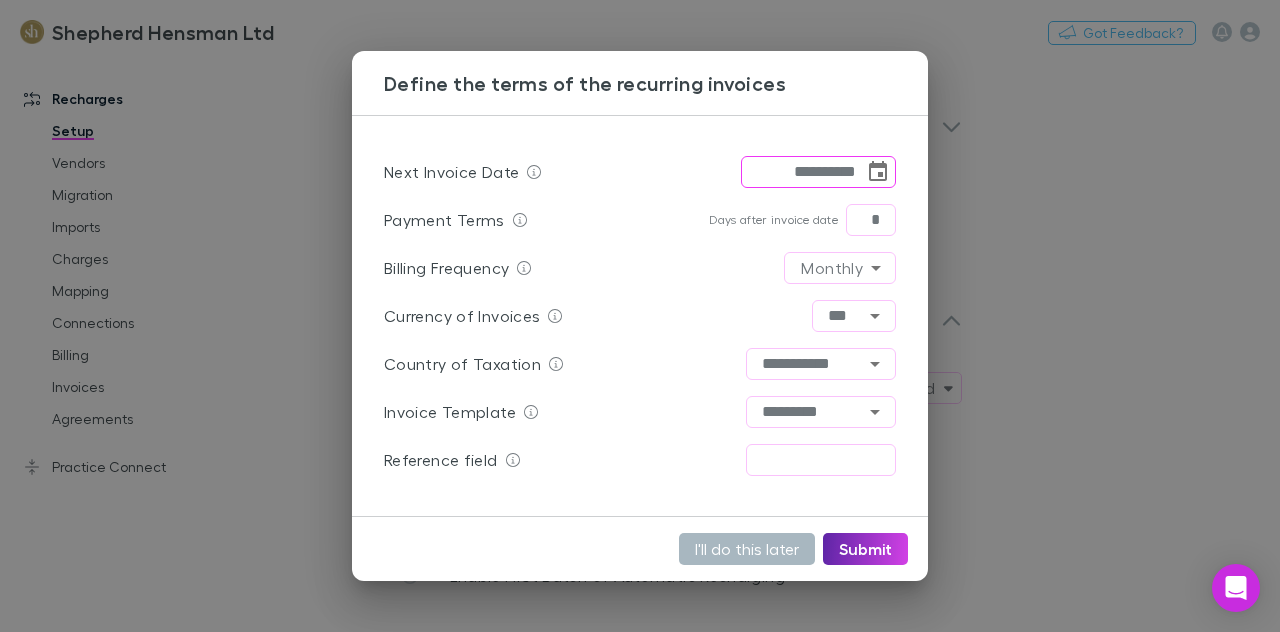 click on "I'll do this later" at bounding box center (747, 549) 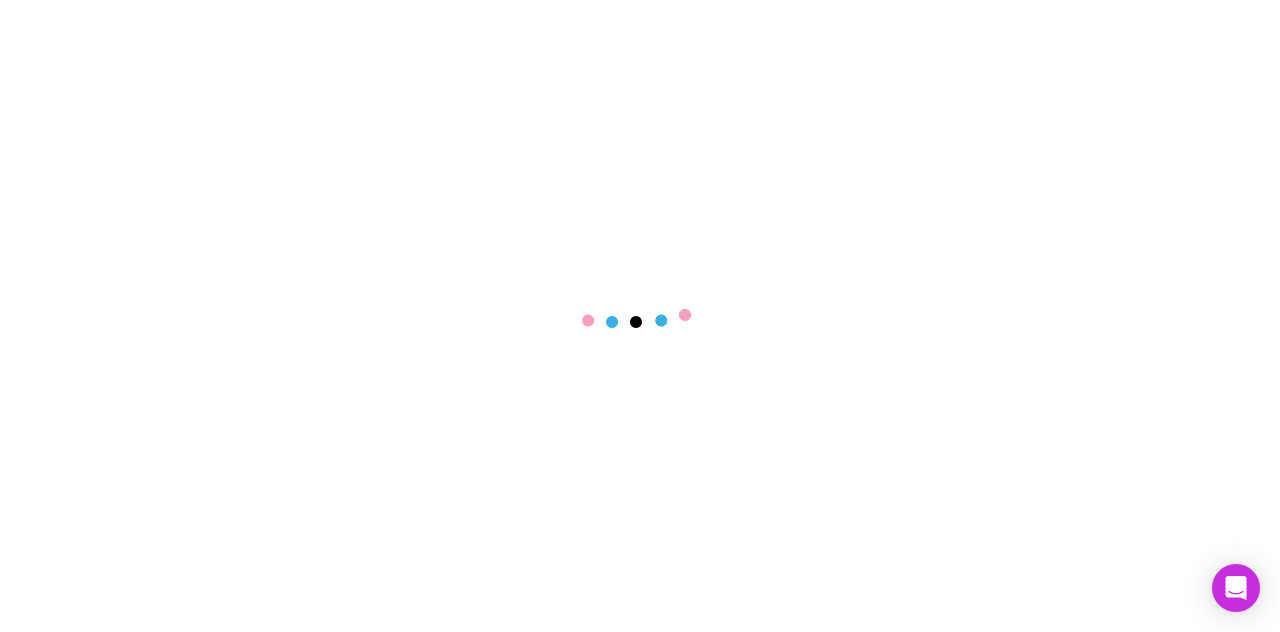 scroll, scrollTop: 0, scrollLeft: 0, axis: both 